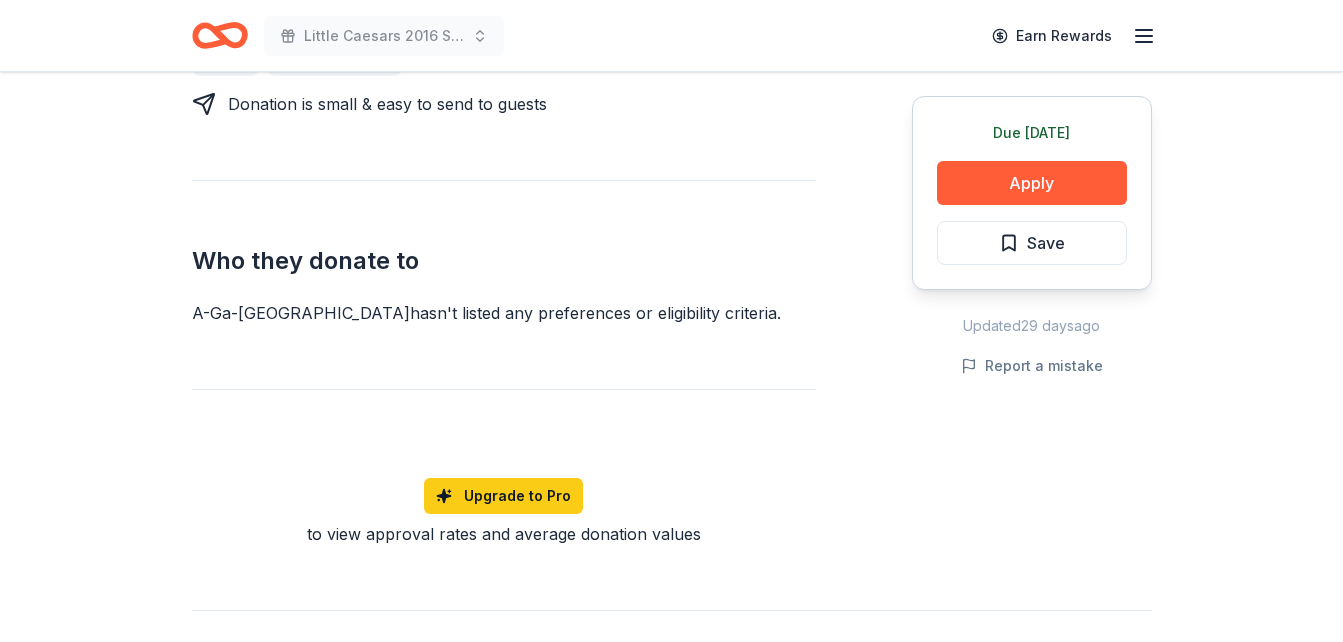 scroll, scrollTop: 973, scrollLeft: 0, axis: vertical 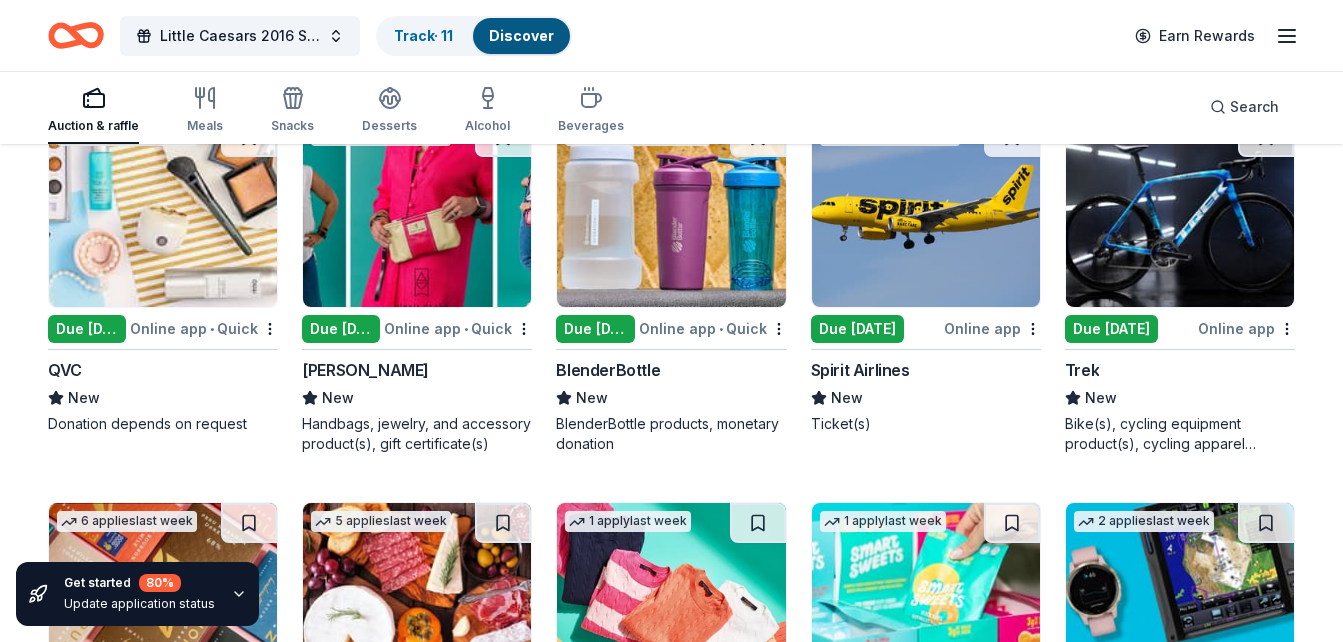 click on "Due [DATE]" at bounding box center (857, 329) 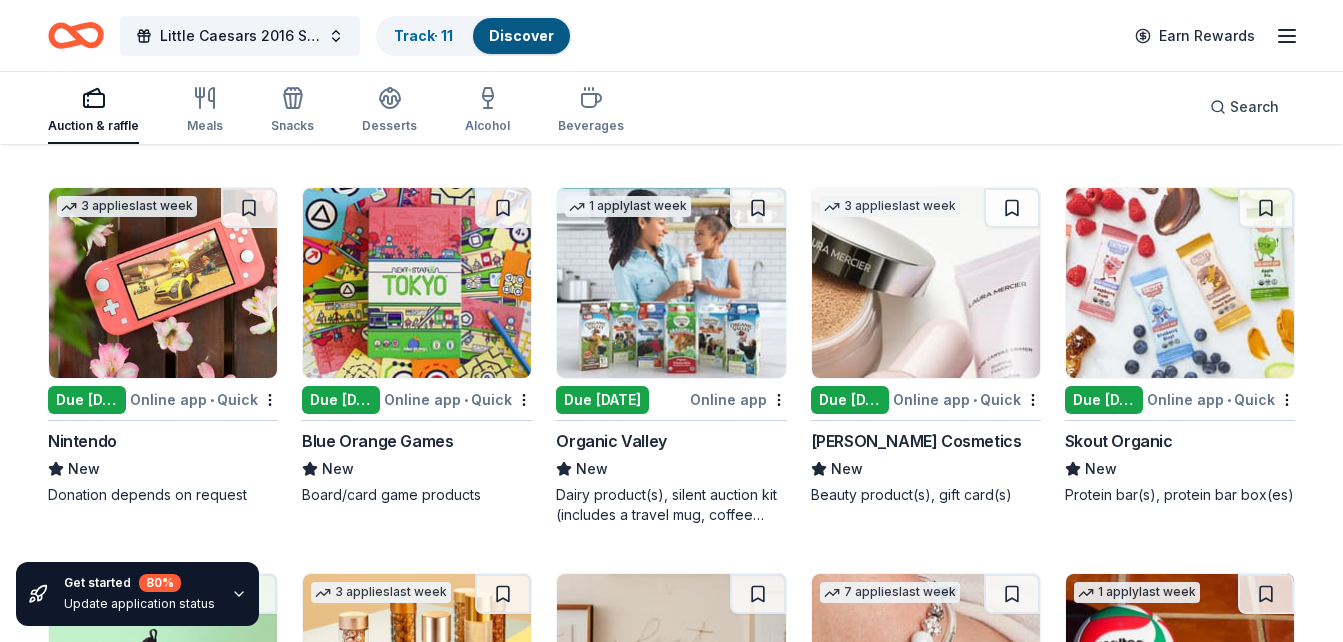 scroll, scrollTop: 12019, scrollLeft: 0, axis: vertical 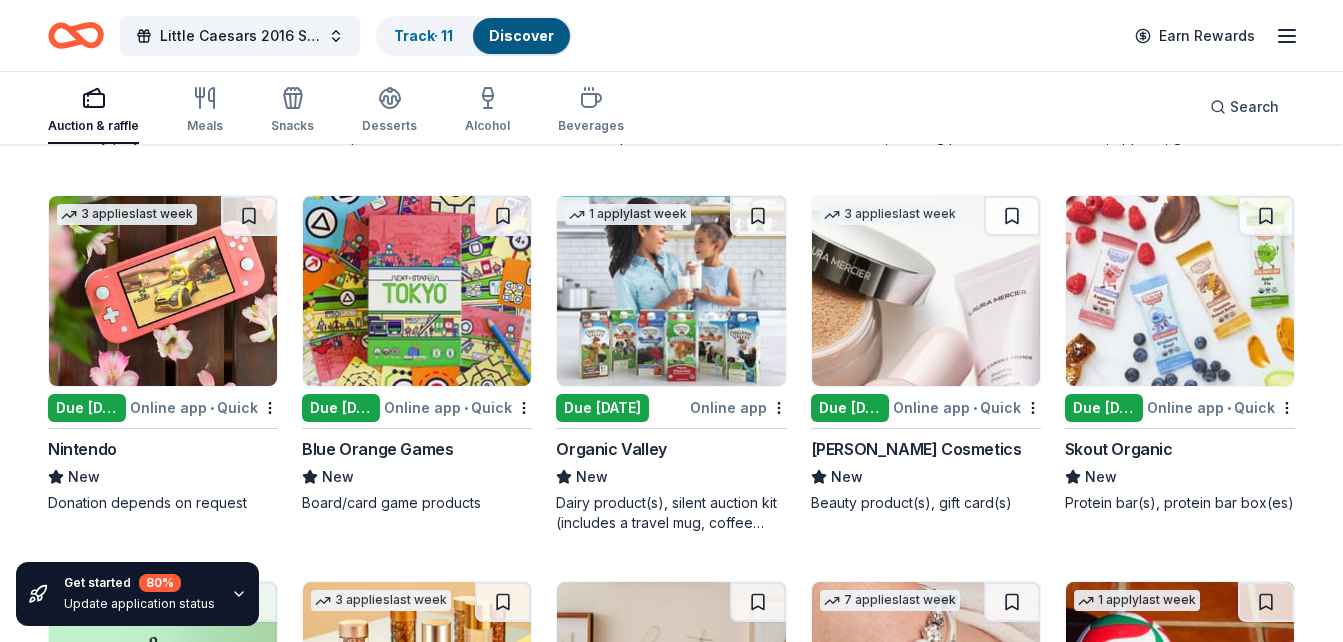 click at bounding box center [163, 291] 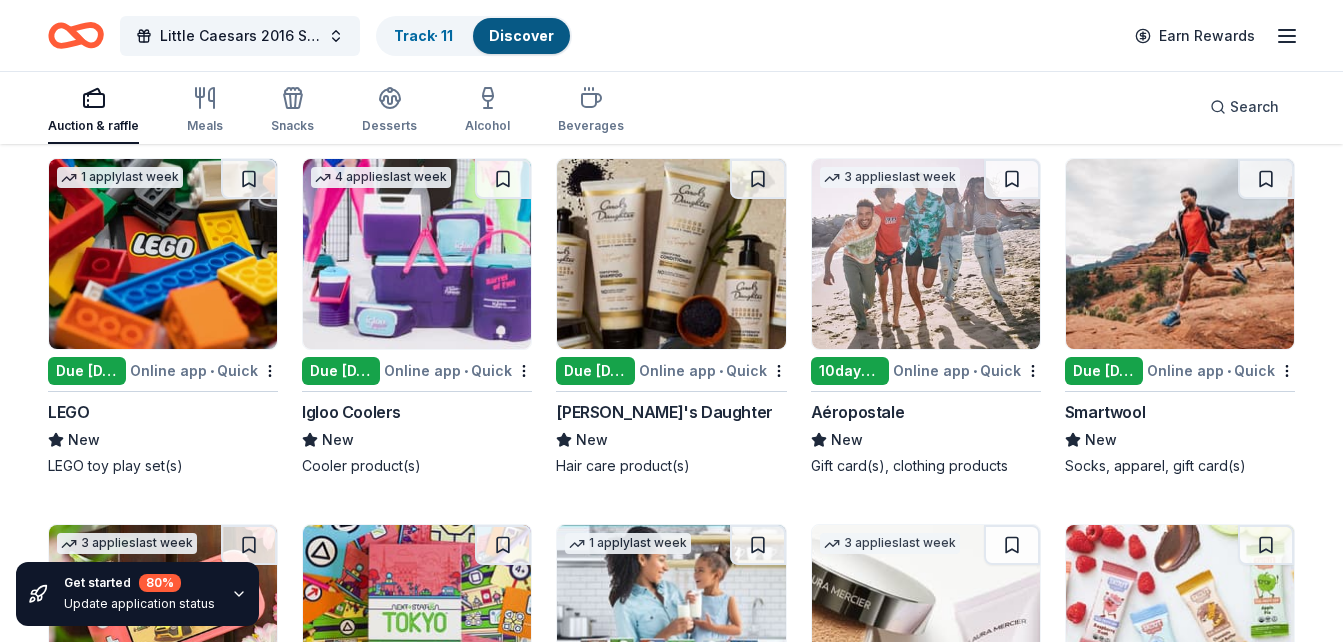 scroll, scrollTop: 11672, scrollLeft: 0, axis: vertical 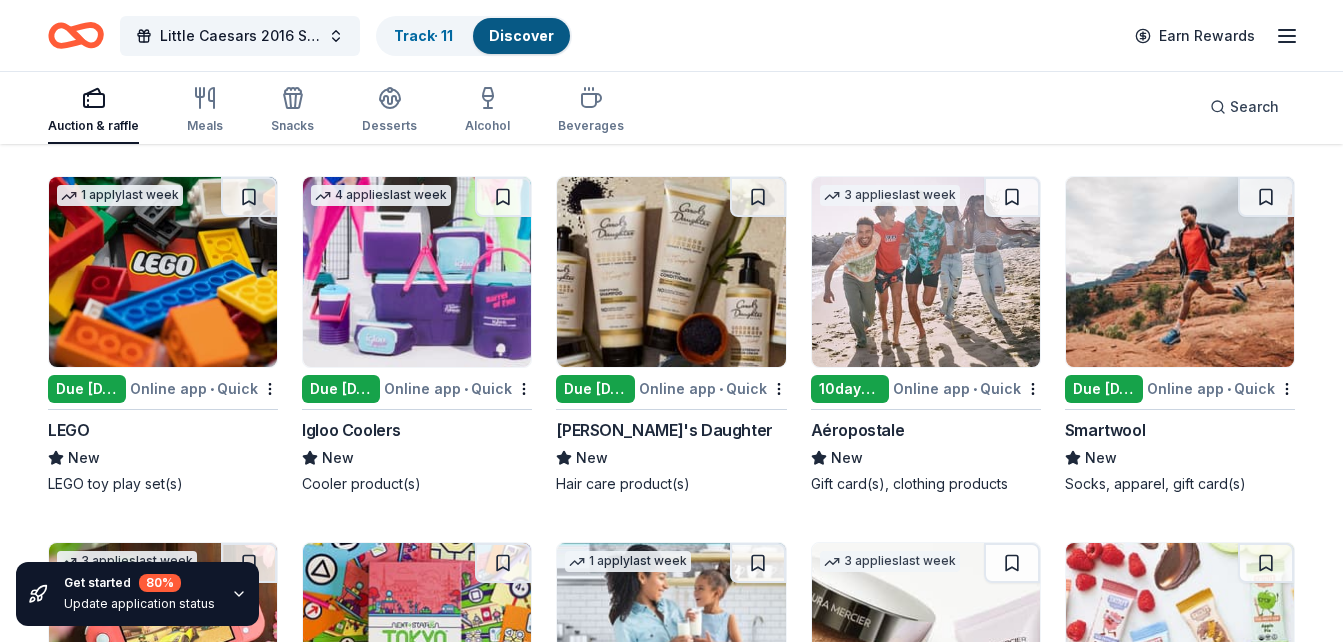 click at bounding box center (417, 272) 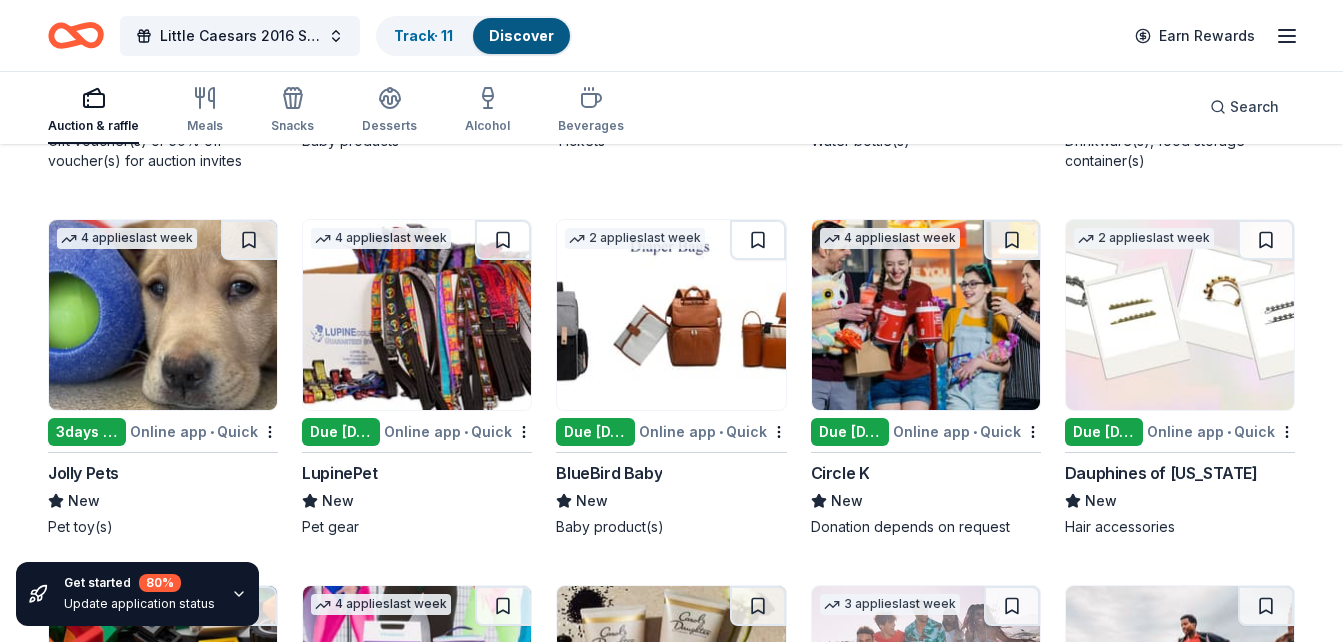 scroll, scrollTop: 11262, scrollLeft: 0, axis: vertical 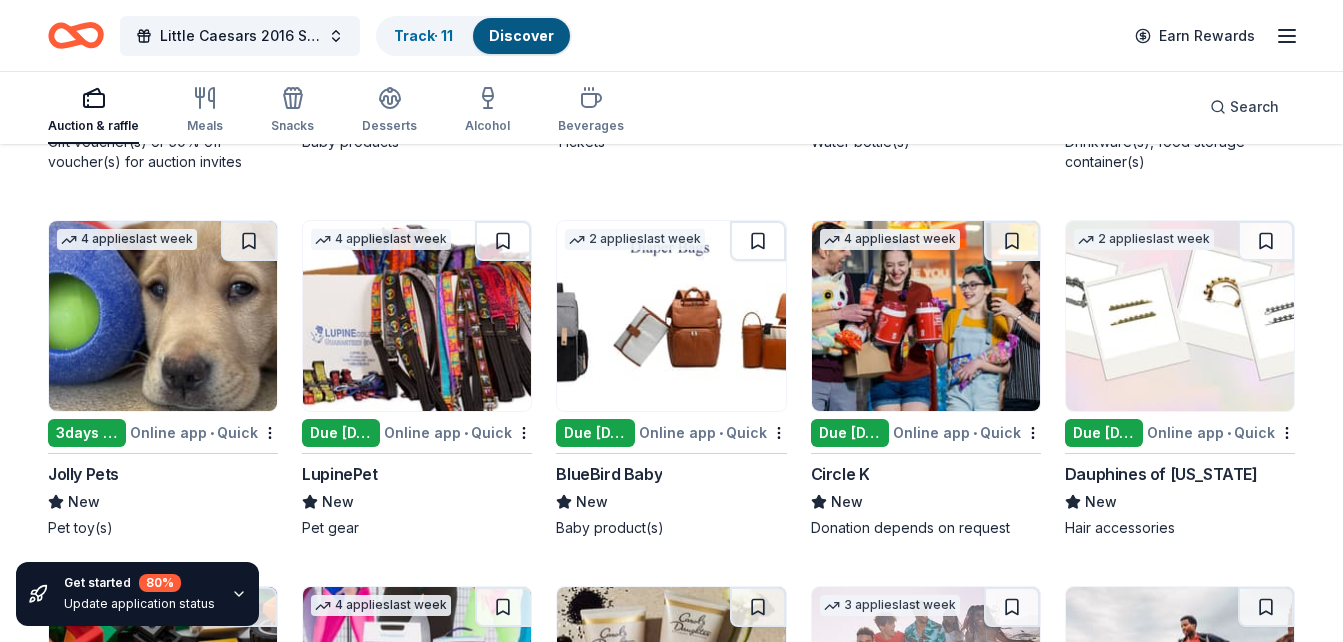 click at bounding box center (163, 316) 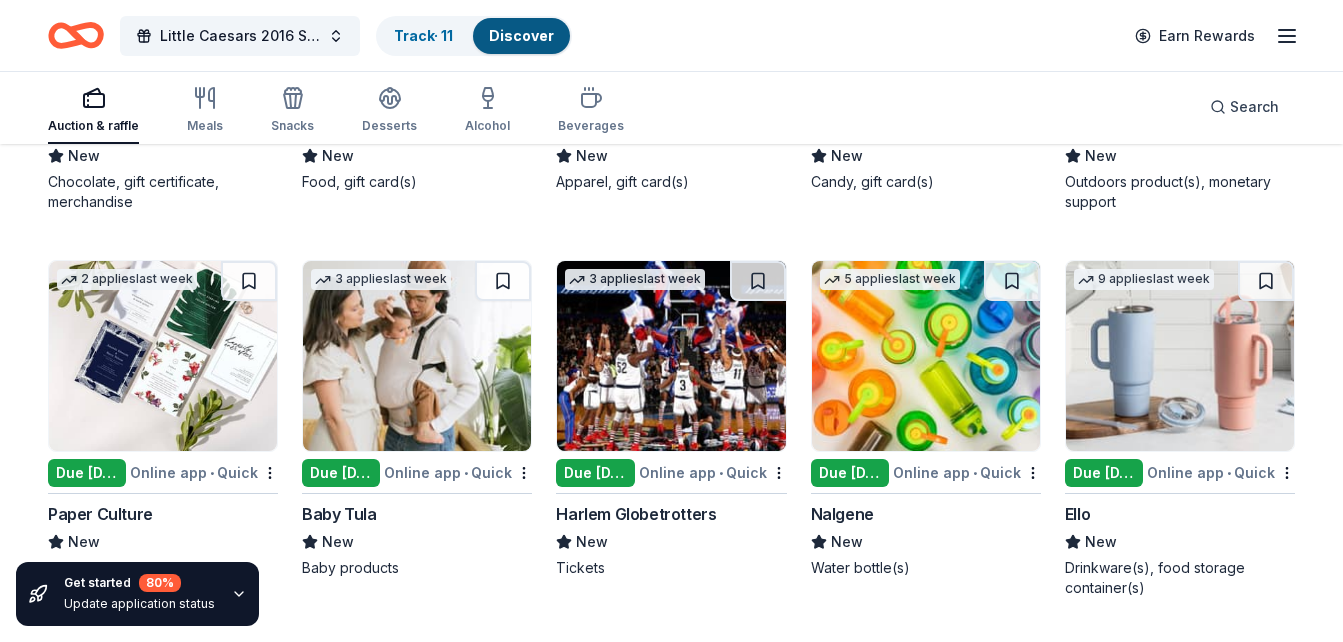 scroll, scrollTop: 10837, scrollLeft: 0, axis: vertical 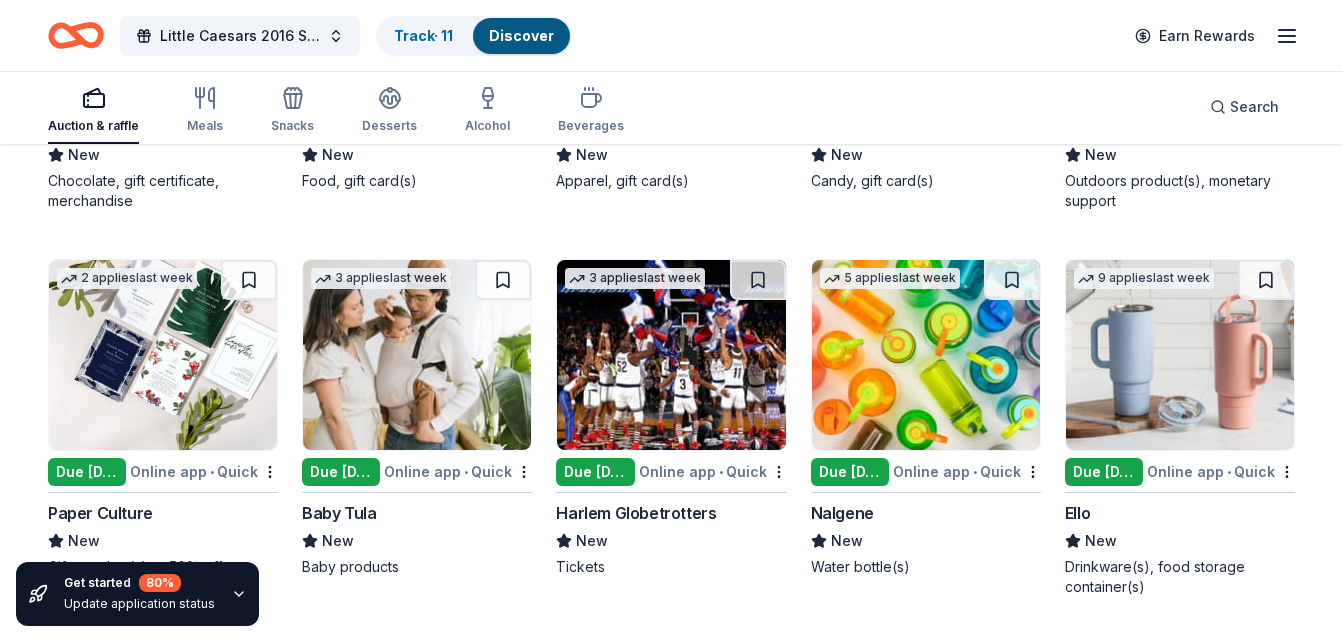 click at bounding box center (671, 355) 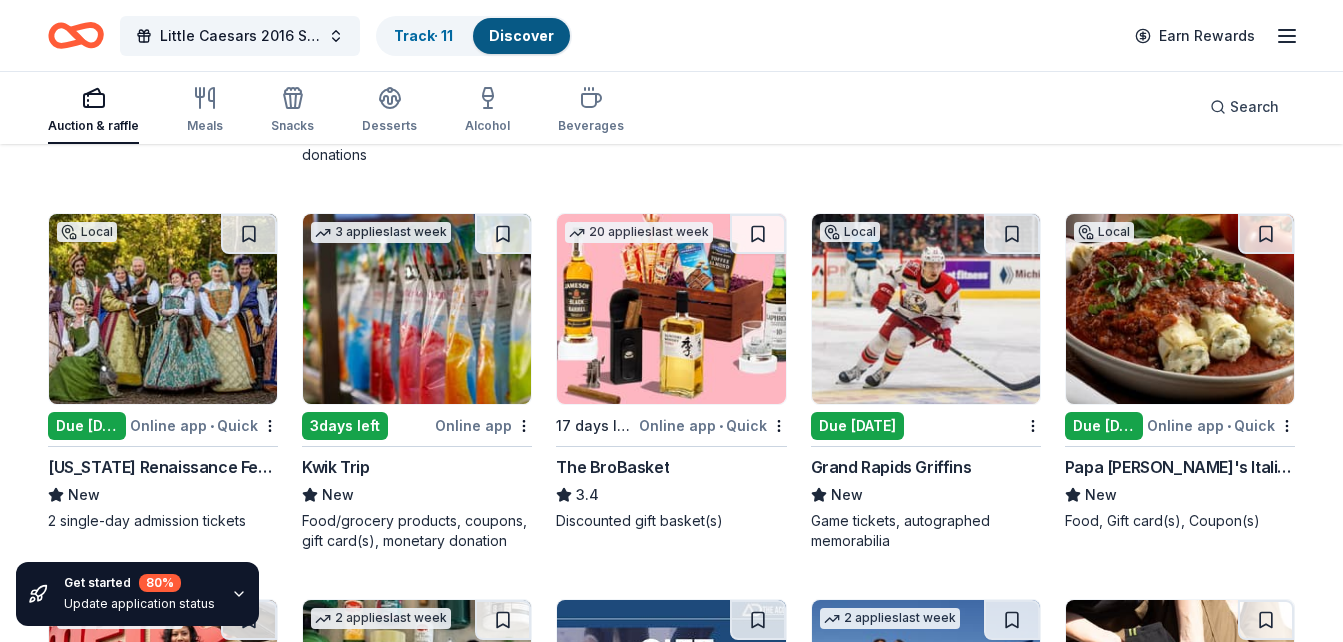 scroll, scrollTop: 3245, scrollLeft: 0, axis: vertical 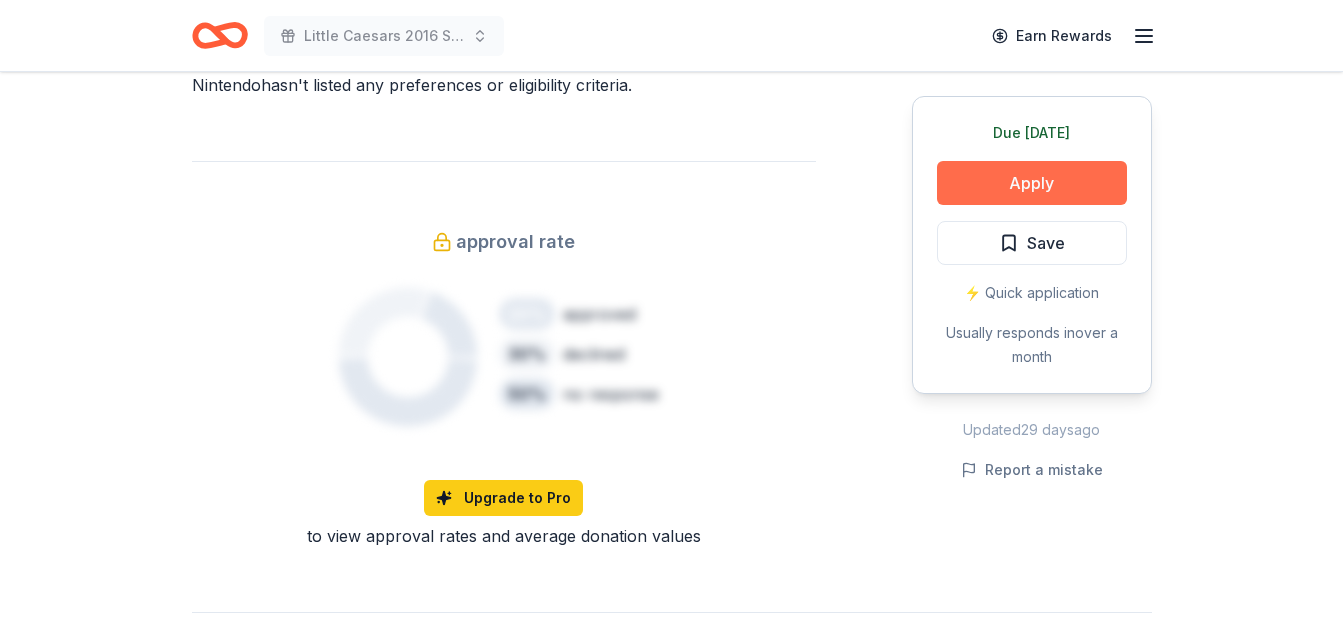 click on "Apply" at bounding box center (1032, 183) 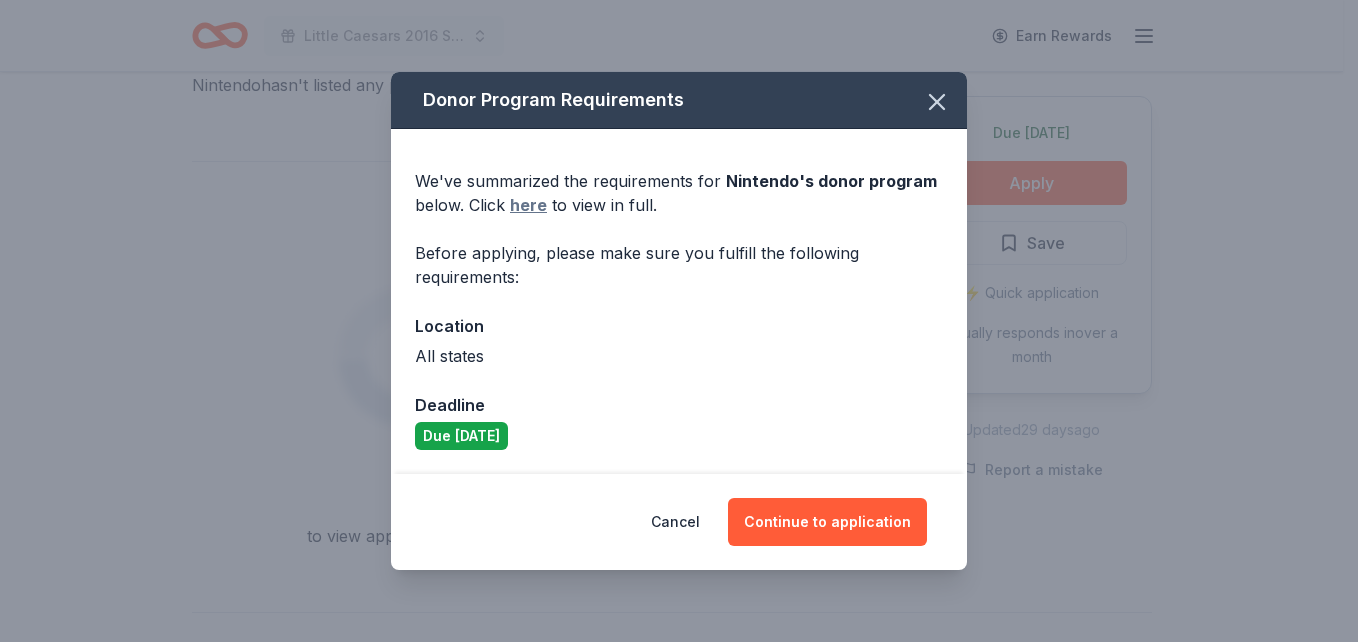 click on "here" at bounding box center (528, 205) 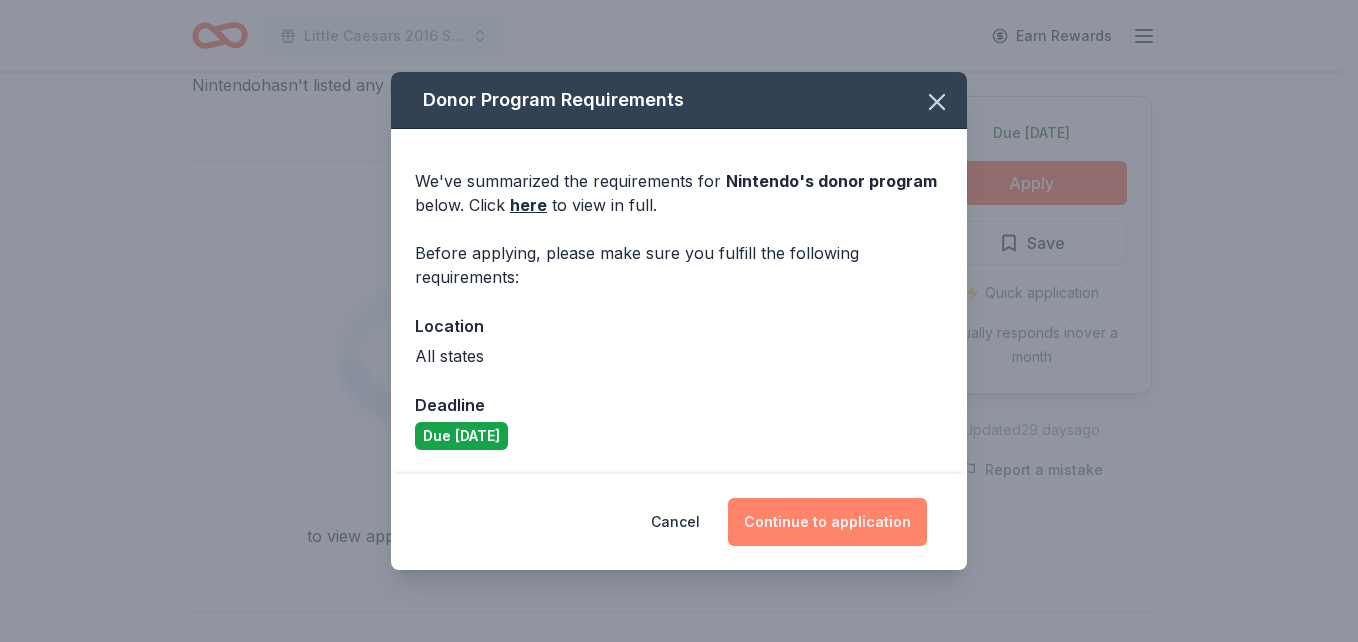 click on "Continue to application" at bounding box center [827, 522] 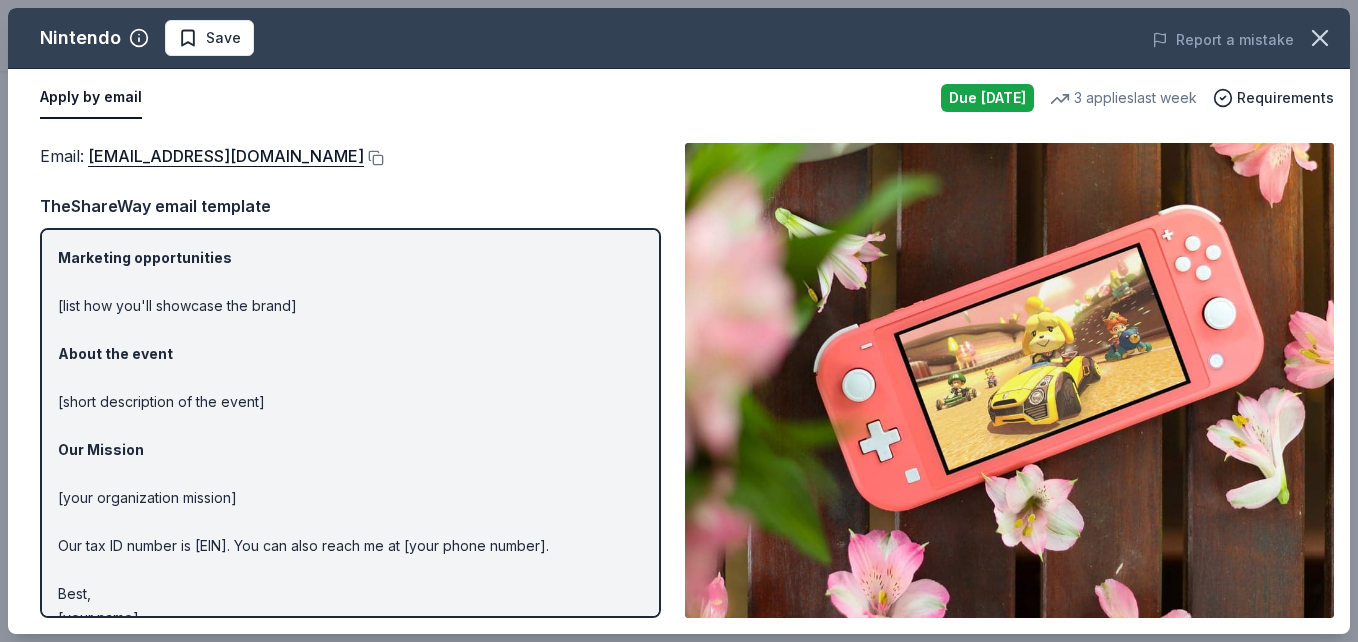 scroll, scrollTop: 150, scrollLeft: 0, axis: vertical 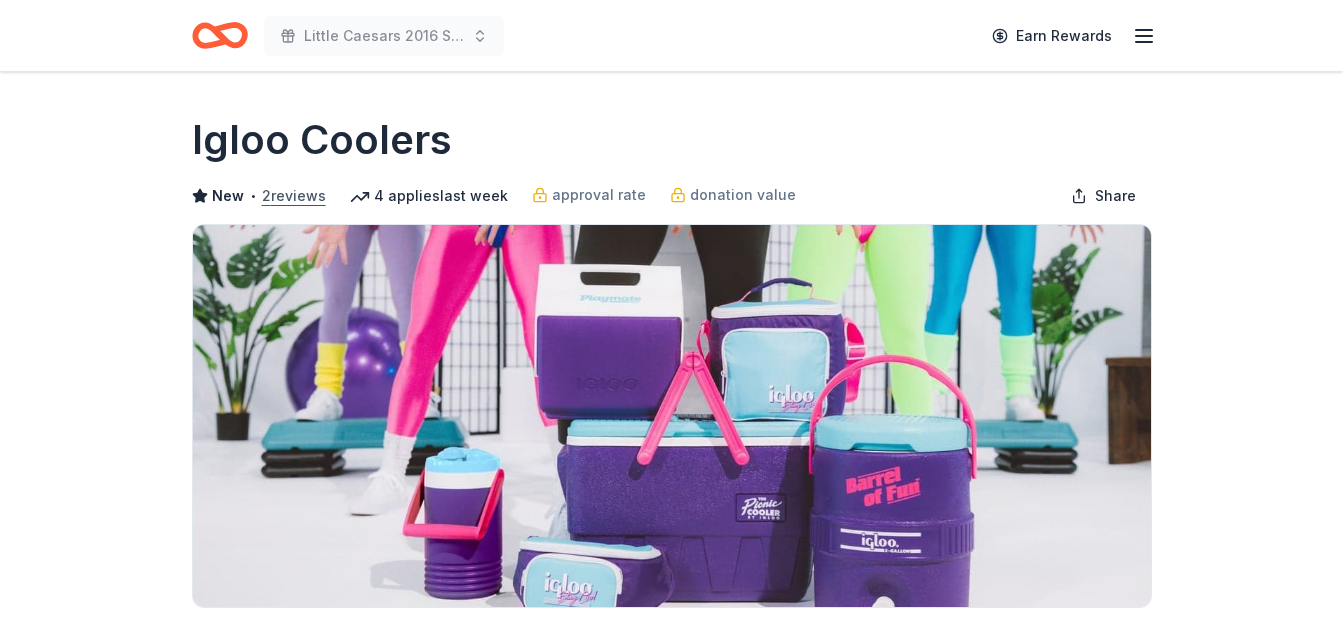 click on "2  reviews" at bounding box center (294, 196) 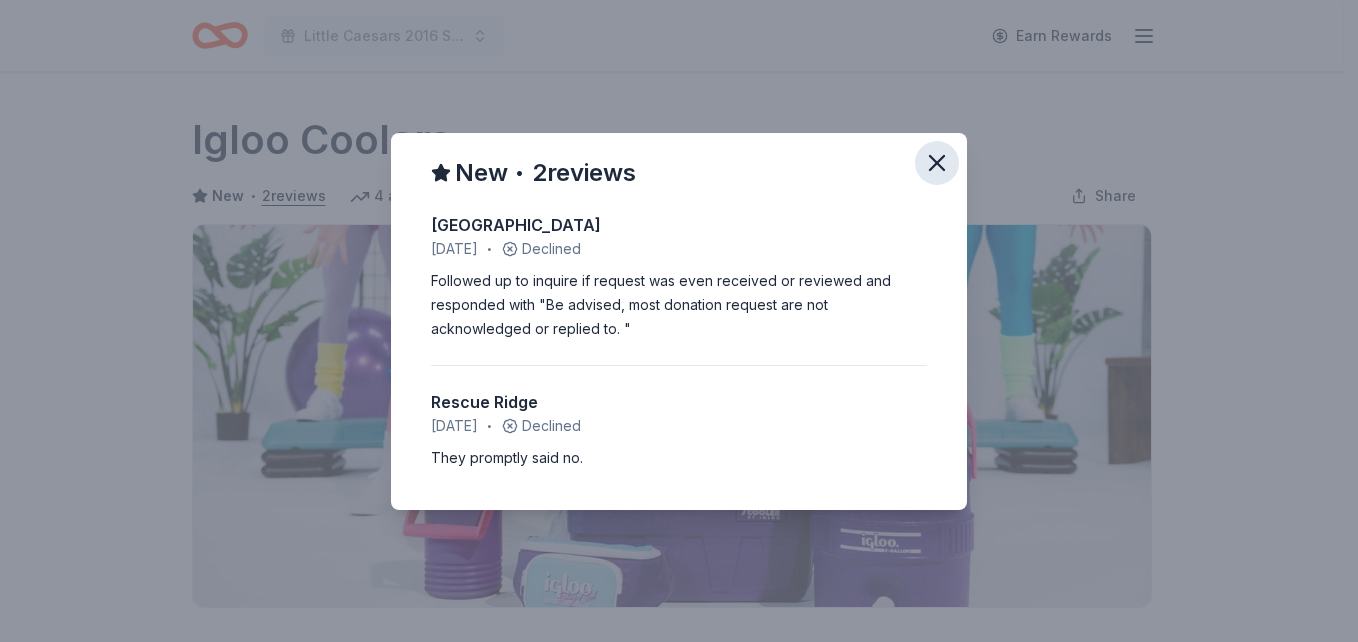 click 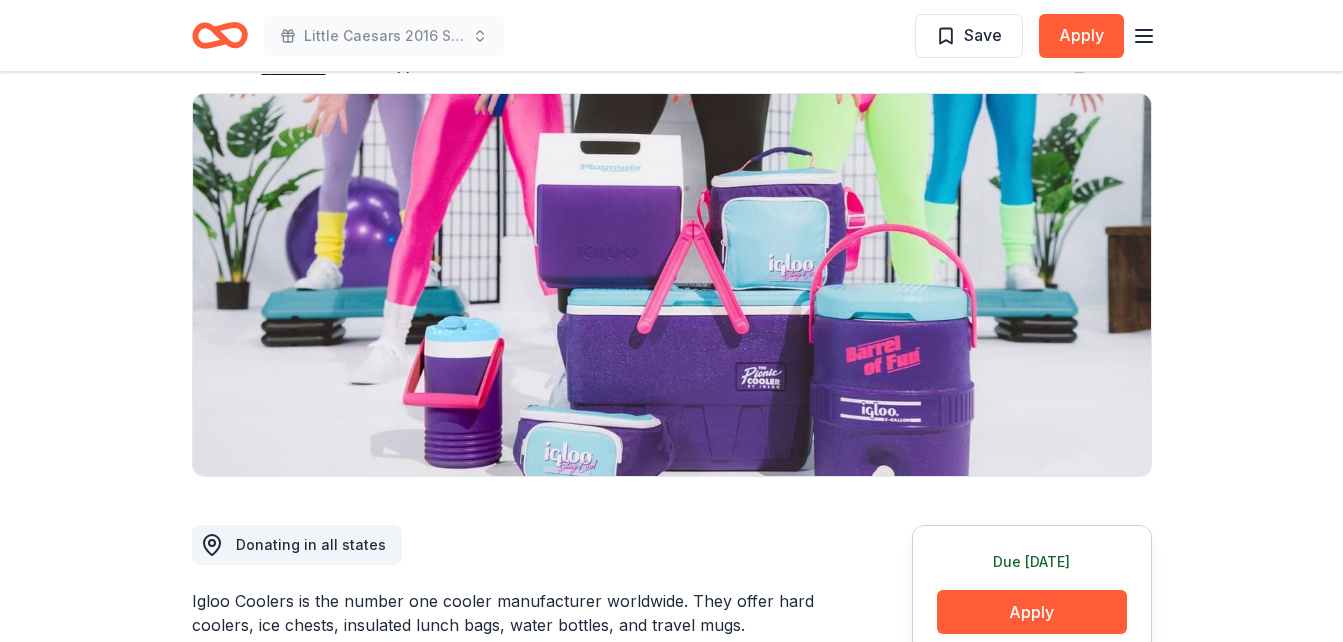 scroll, scrollTop: 160, scrollLeft: 0, axis: vertical 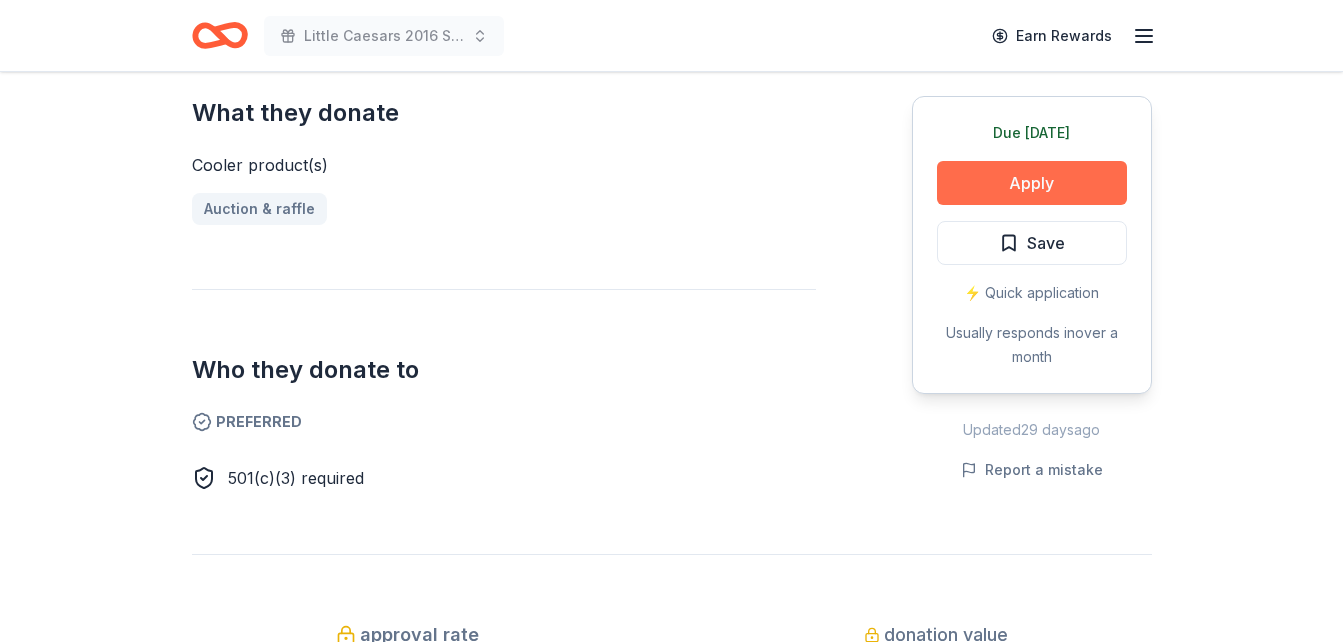 click on "Apply" at bounding box center [1032, 183] 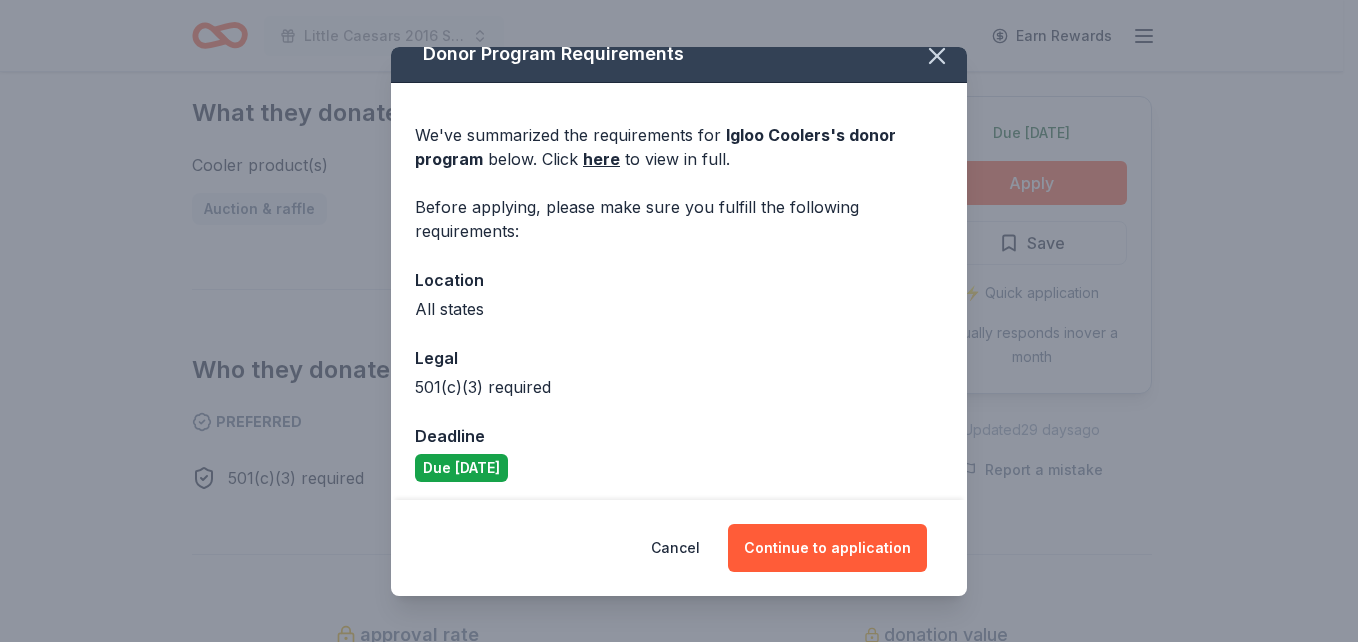 scroll, scrollTop: 27, scrollLeft: 0, axis: vertical 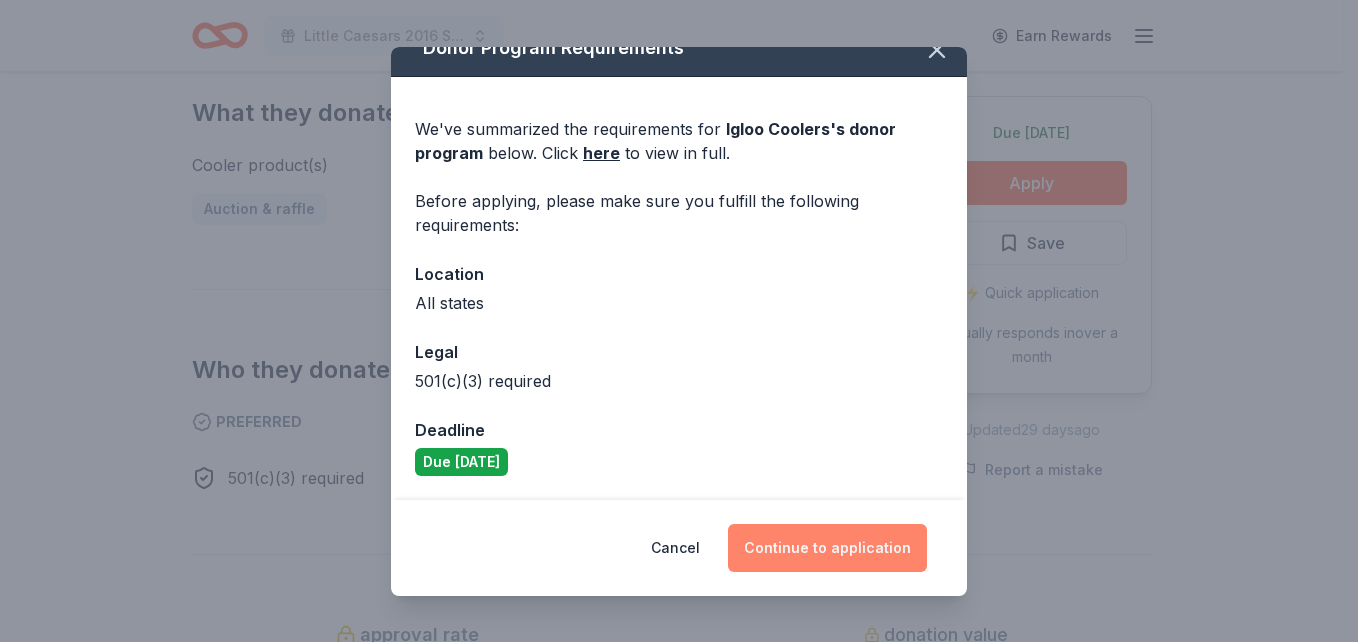 click on "Continue to application" at bounding box center (827, 548) 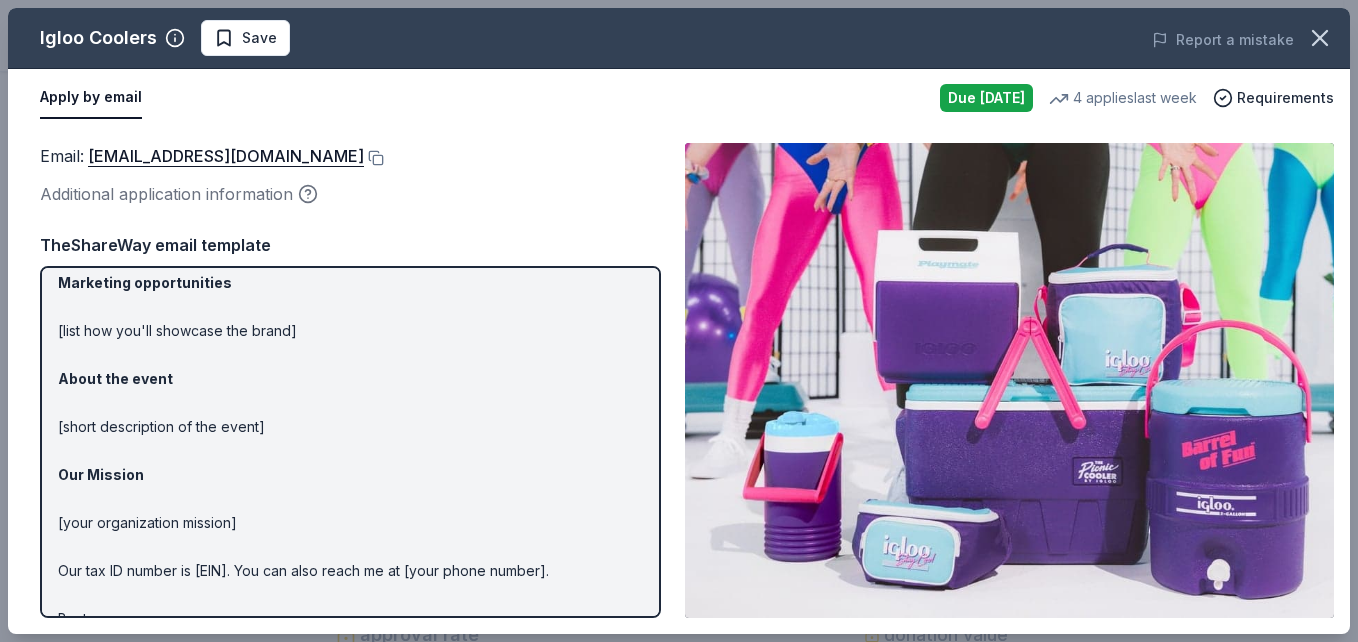 scroll, scrollTop: 188, scrollLeft: 0, axis: vertical 